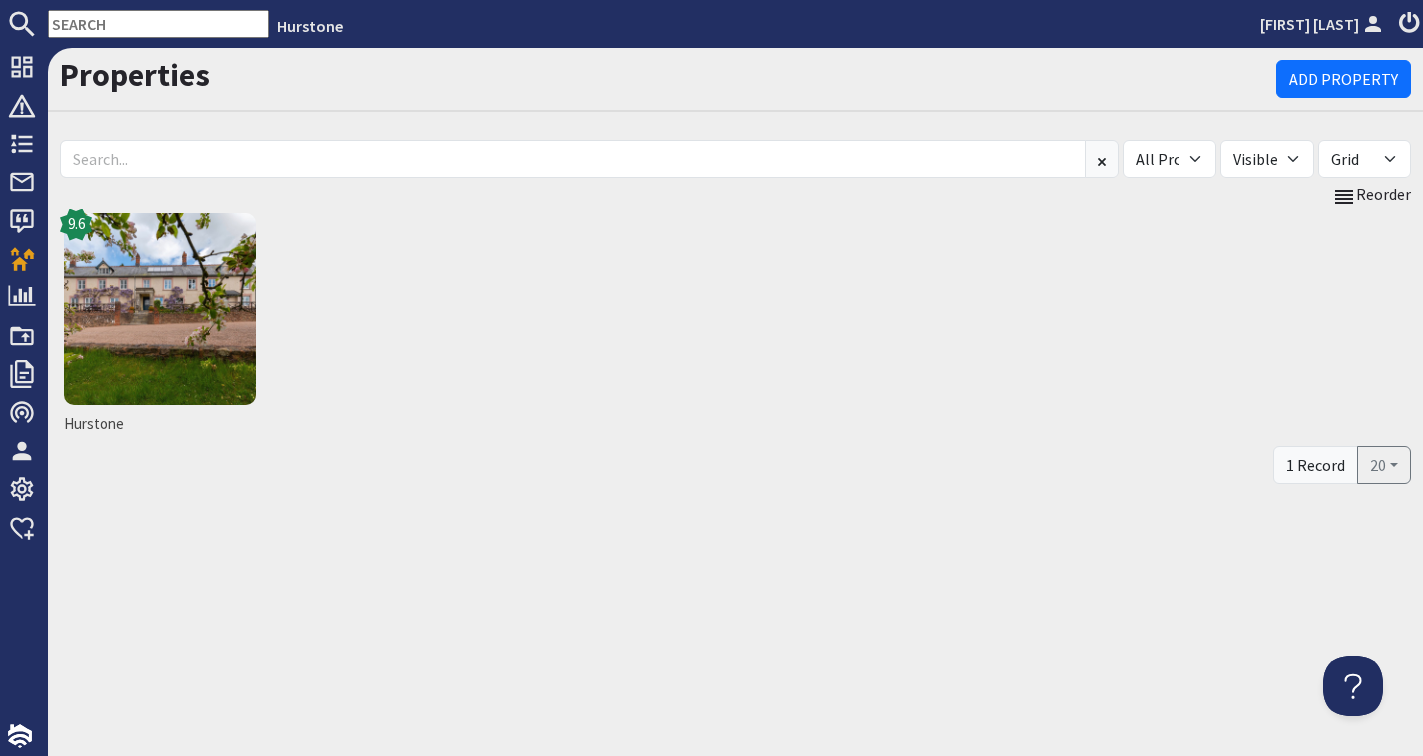 scroll, scrollTop: 0, scrollLeft: 0, axis: both 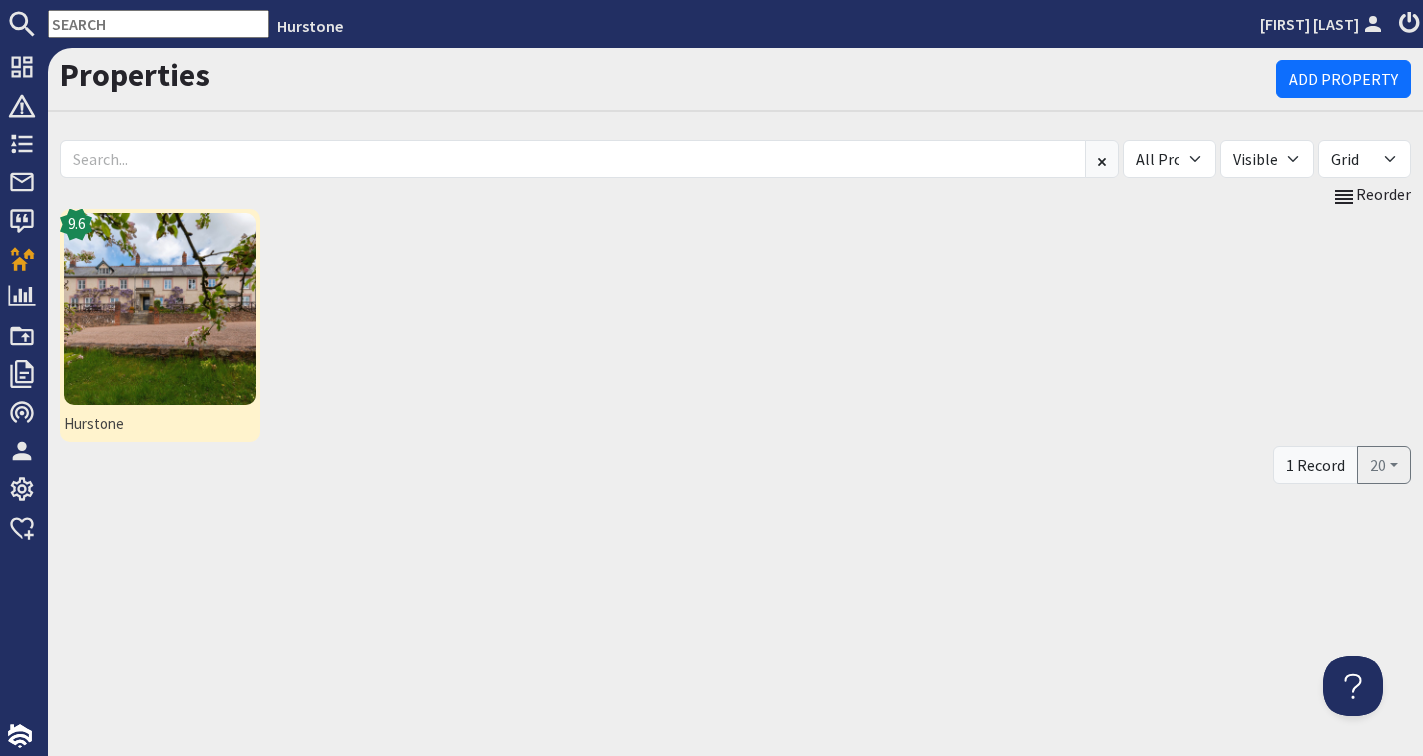 click at bounding box center [160, 309] 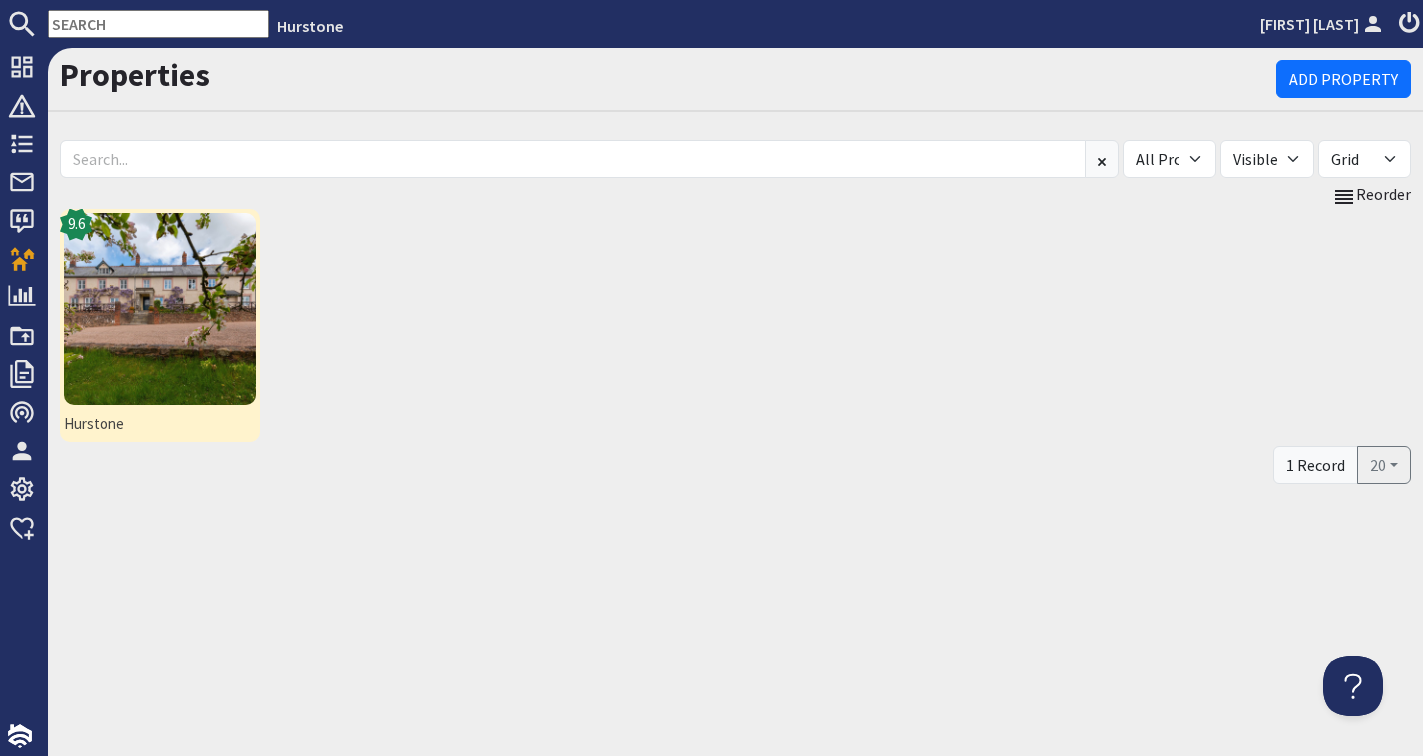 click at bounding box center (160, 309) 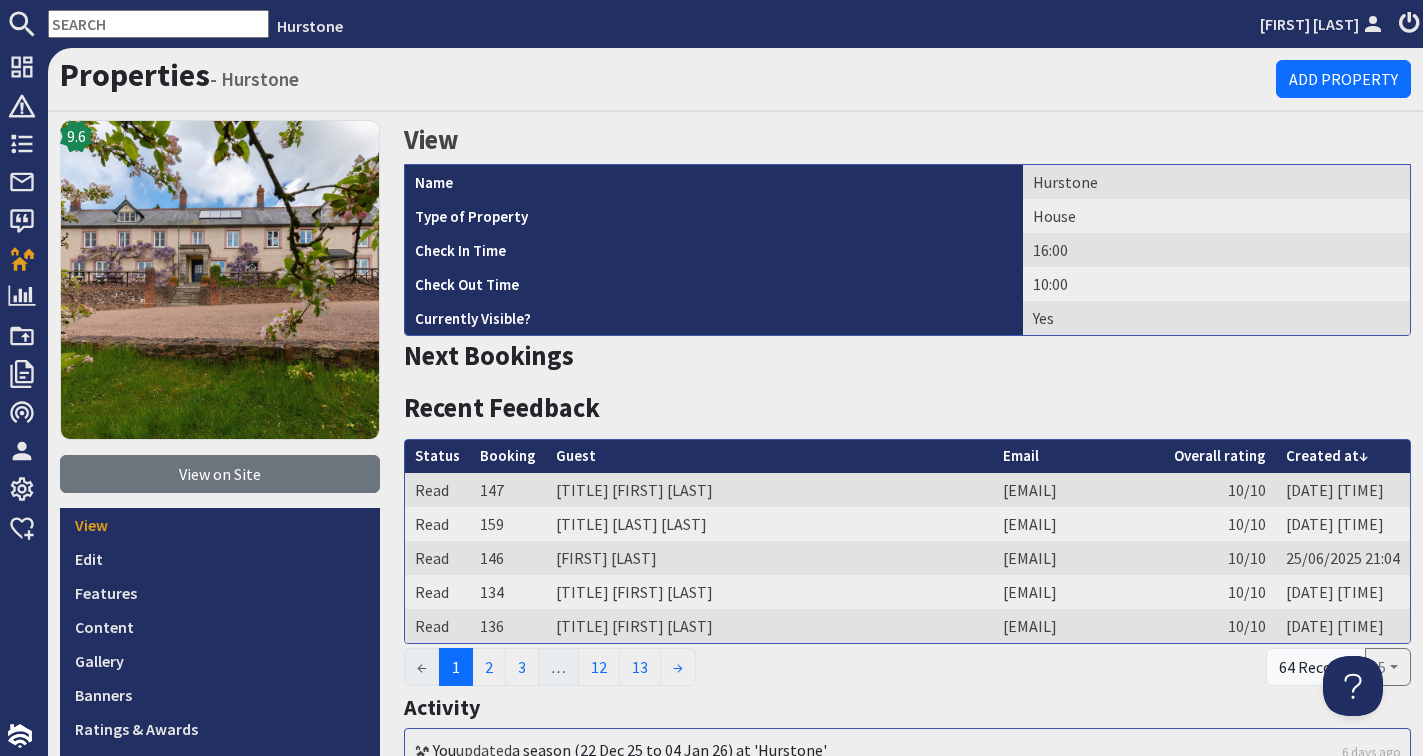 scroll, scrollTop: 0, scrollLeft: 0, axis: both 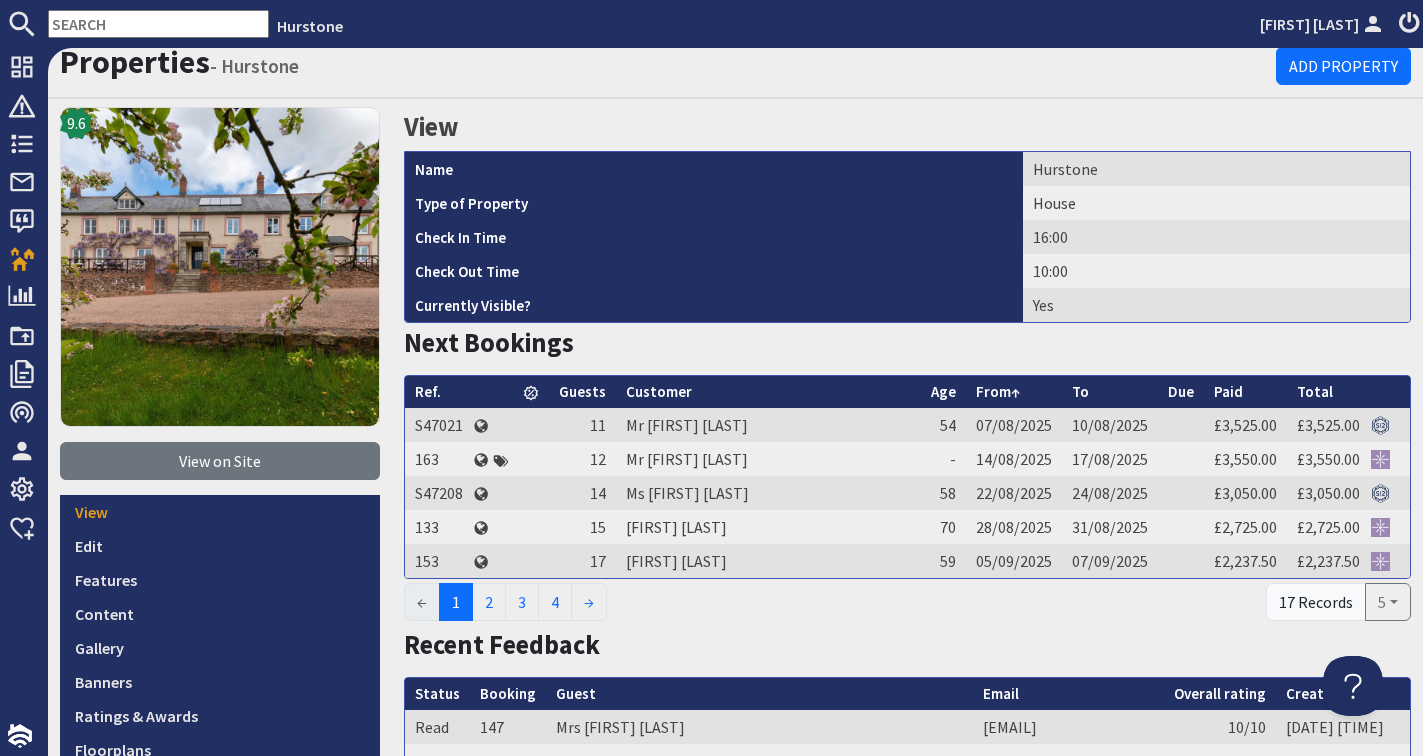click at bounding box center [158, 24] 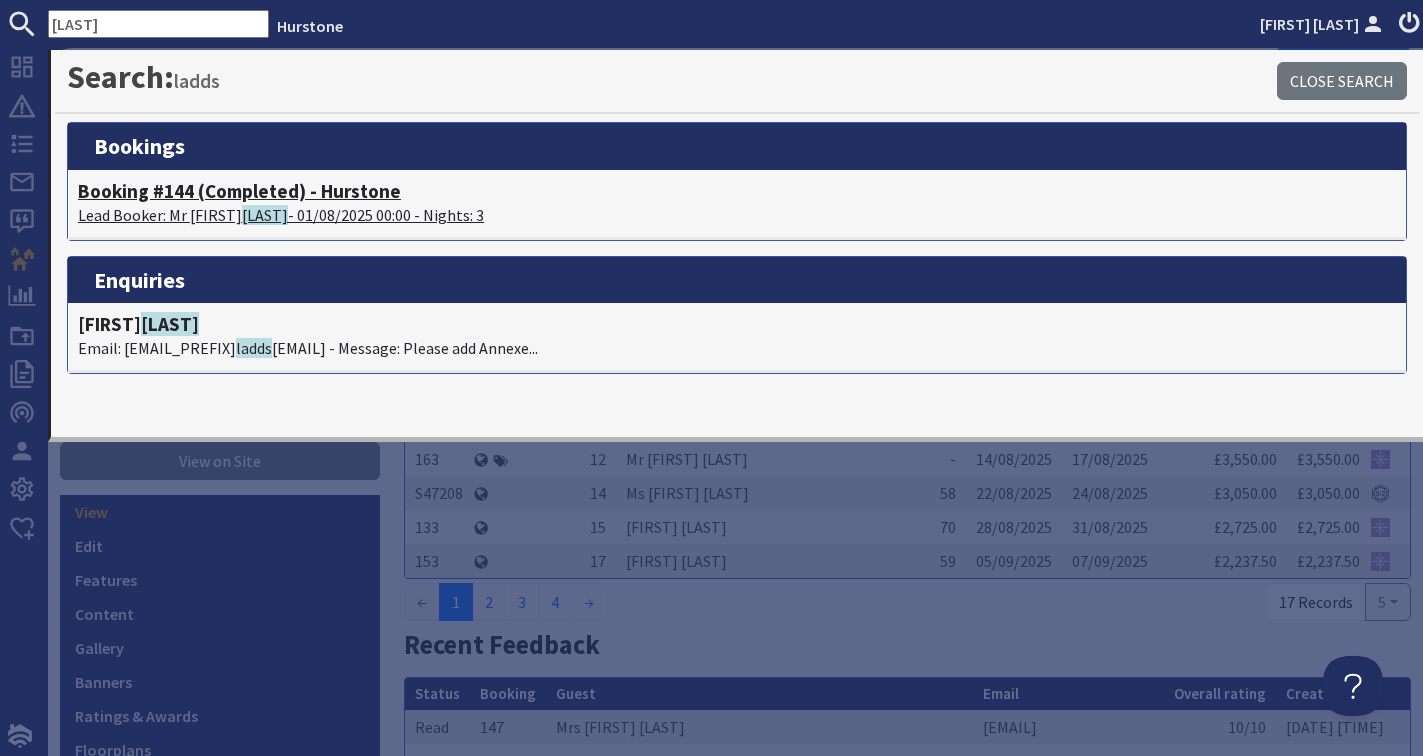 type on "Ladds" 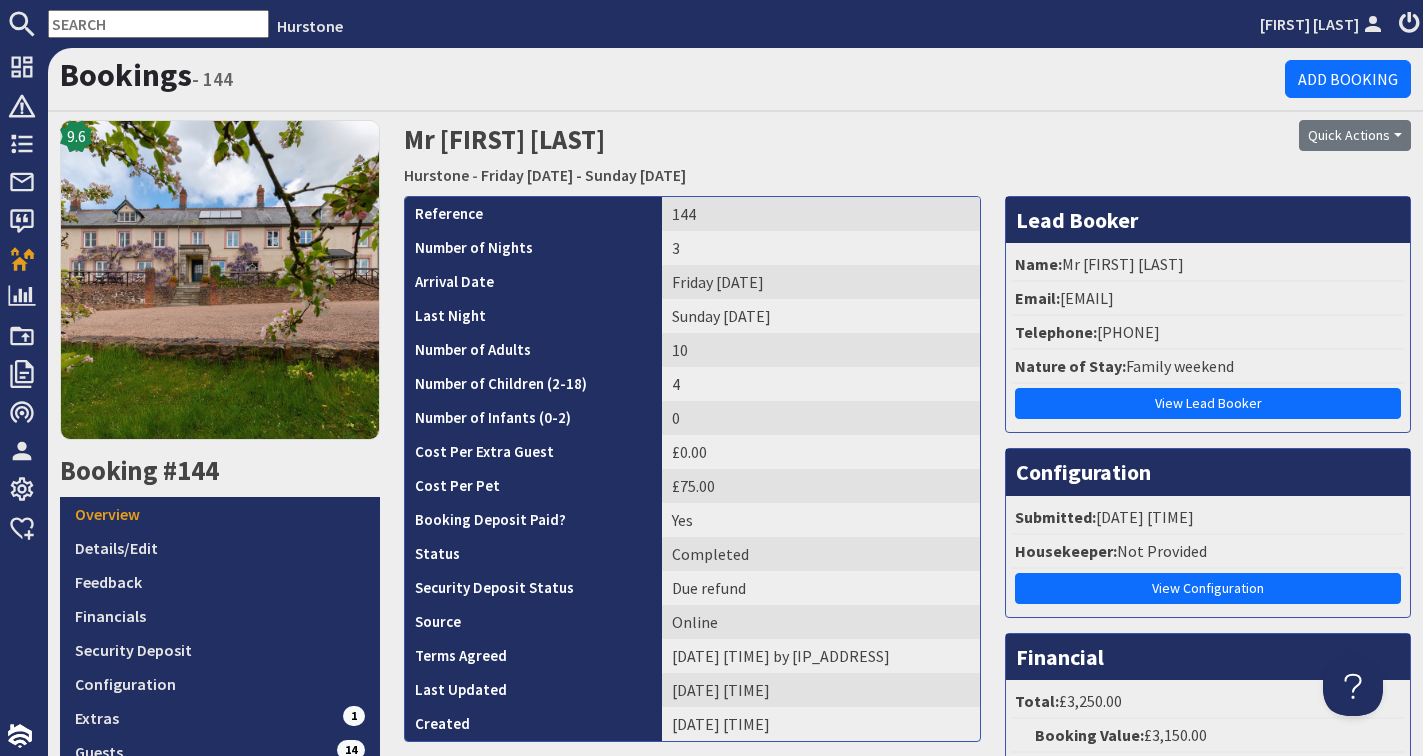 scroll, scrollTop: 0, scrollLeft: 0, axis: both 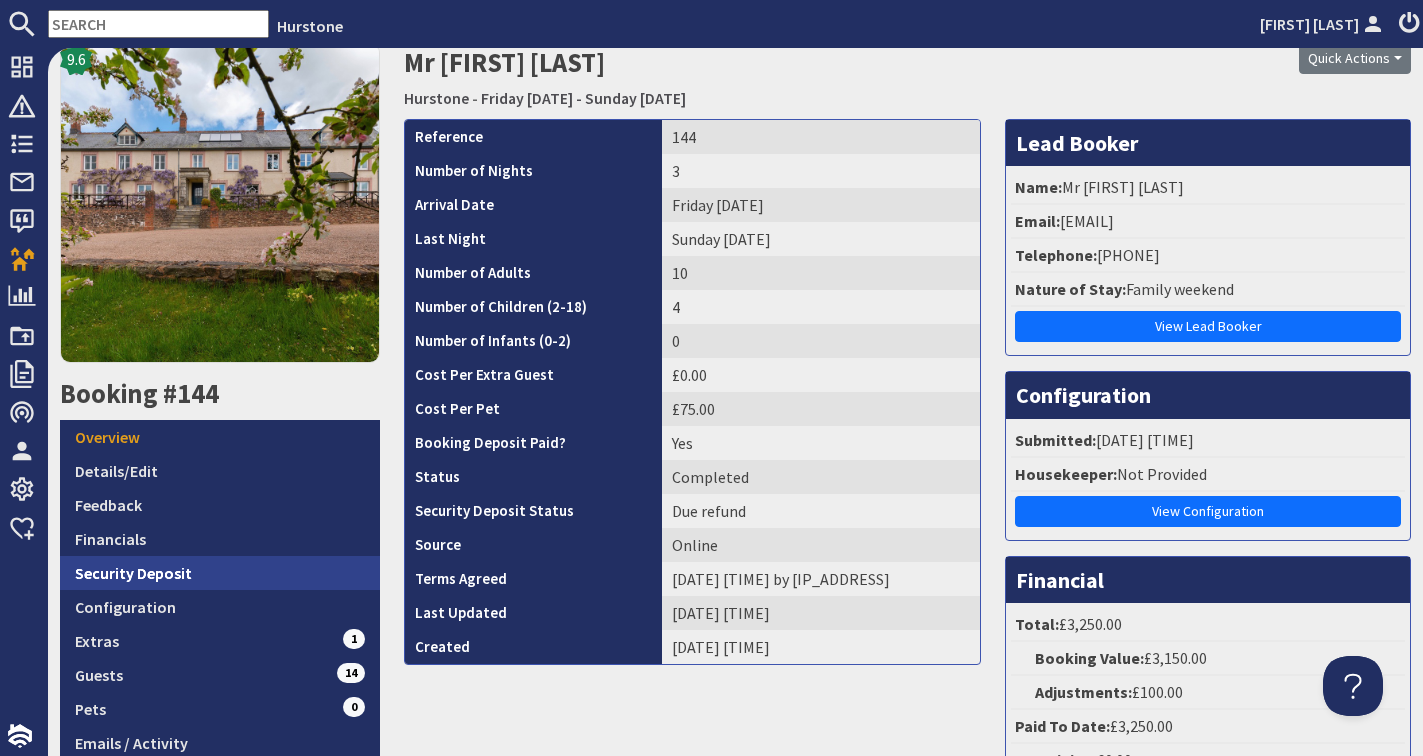 click on "Security Deposit" at bounding box center [220, 573] 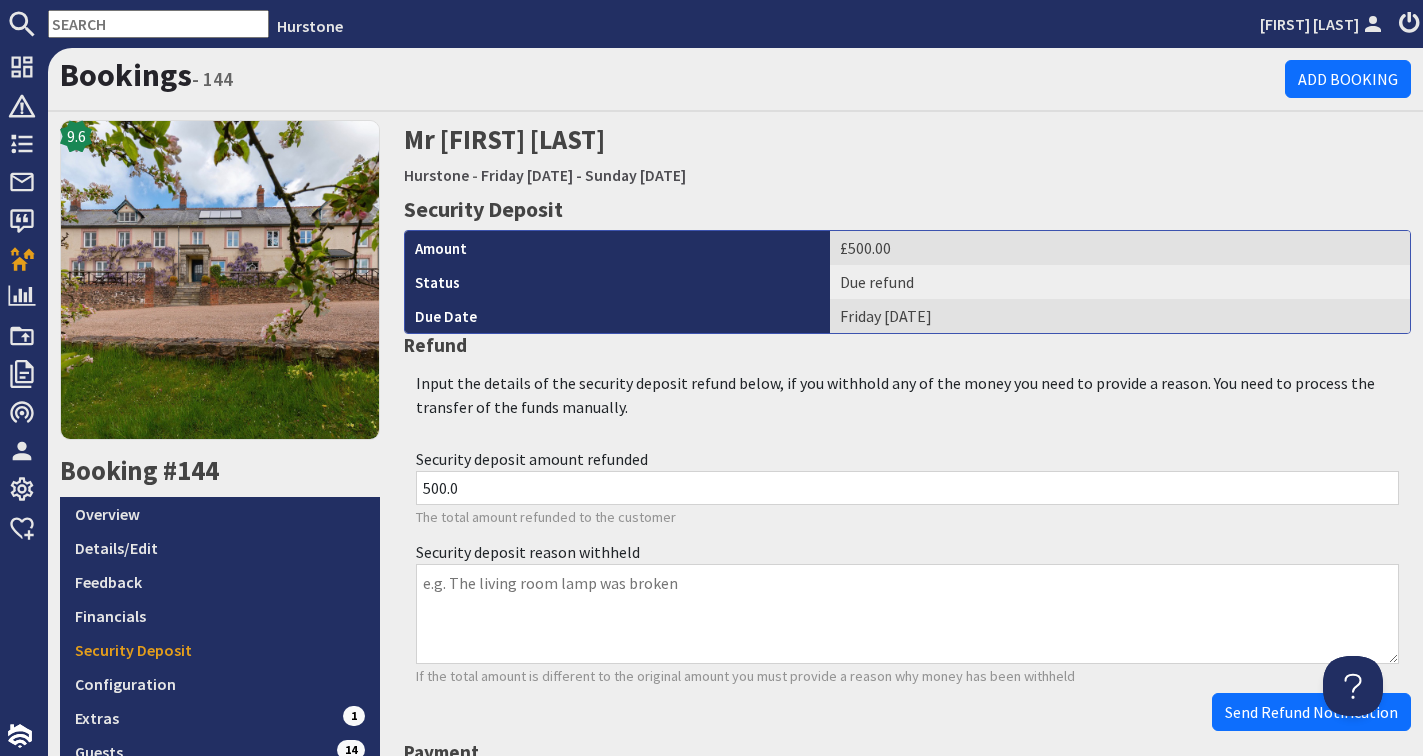 scroll, scrollTop: 0, scrollLeft: 0, axis: both 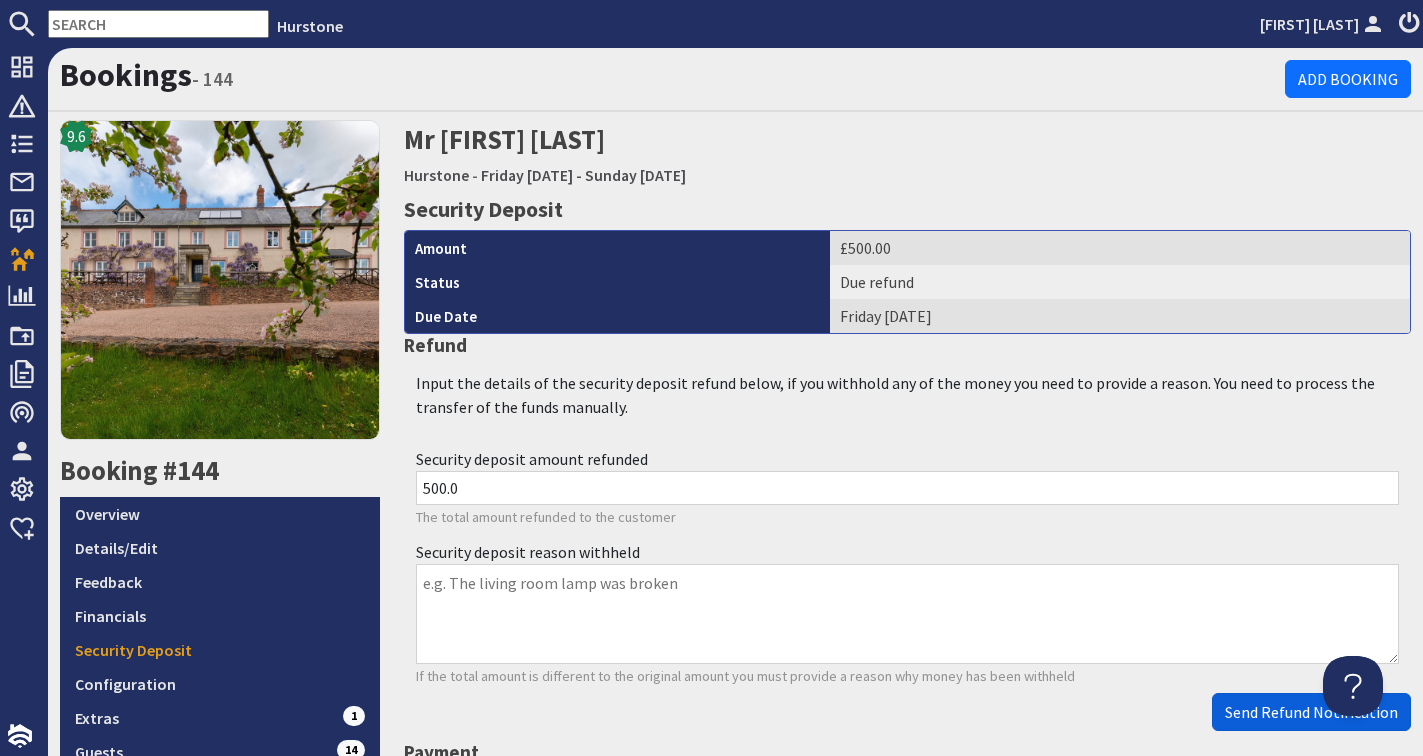 click on "Send Refund Notification" at bounding box center [1311, 712] 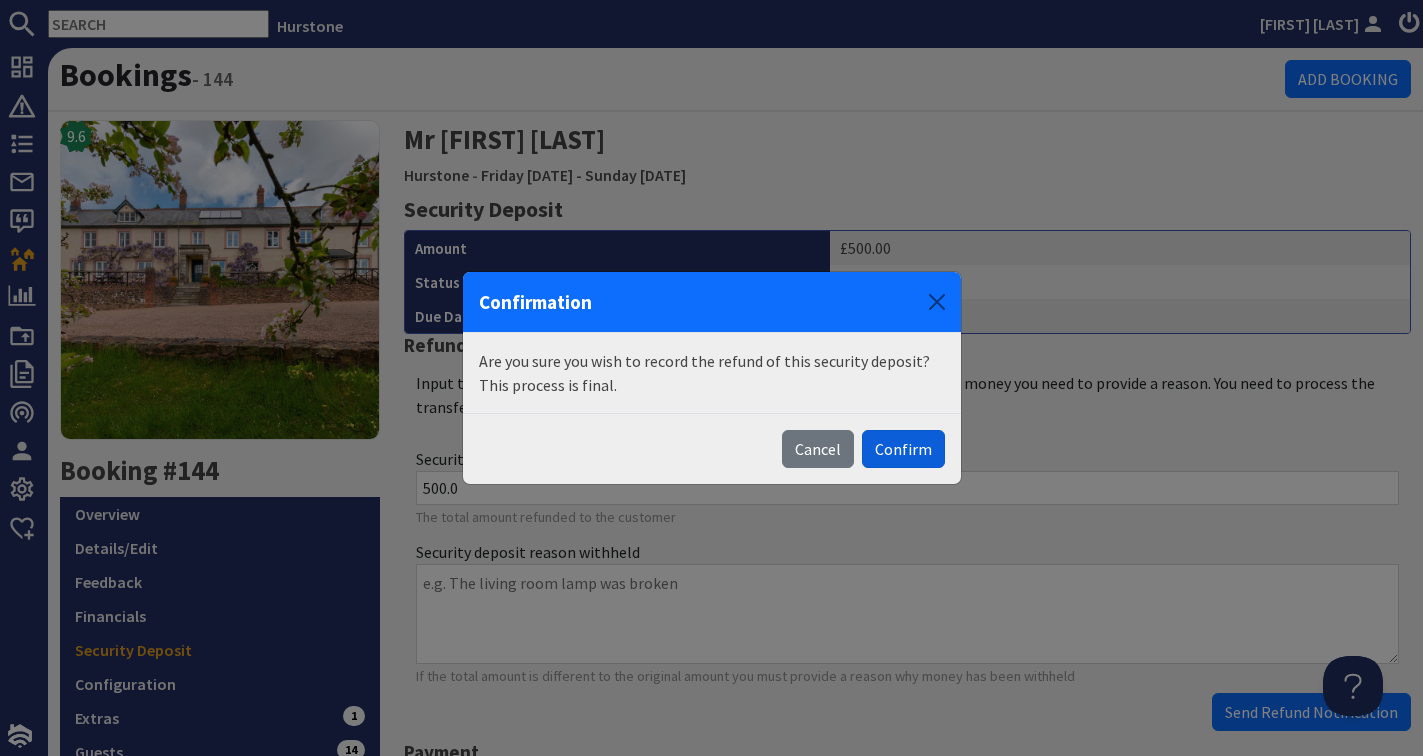 click on "Confirm" at bounding box center [903, 449] 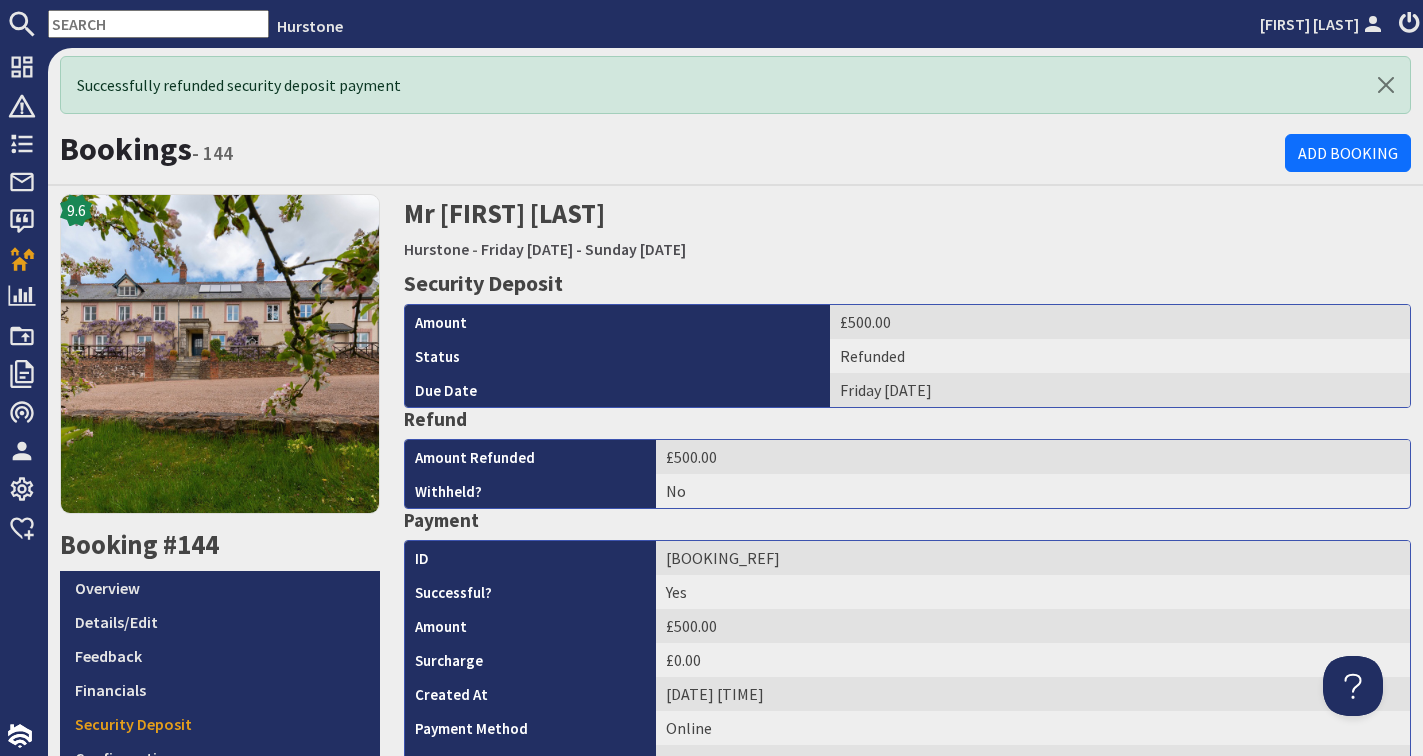 scroll, scrollTop: 0, scrollLeft: 0, axis: both 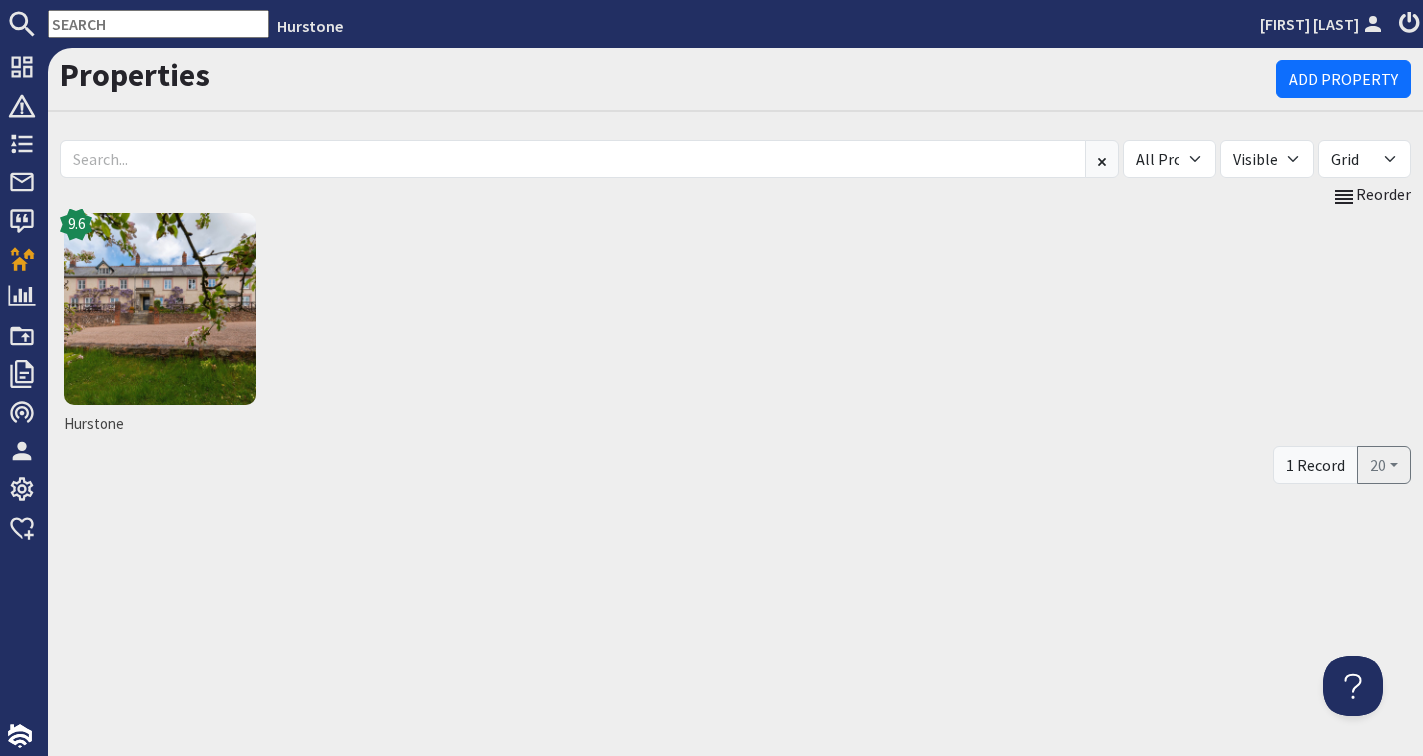 click at bounding box center (158, 24) 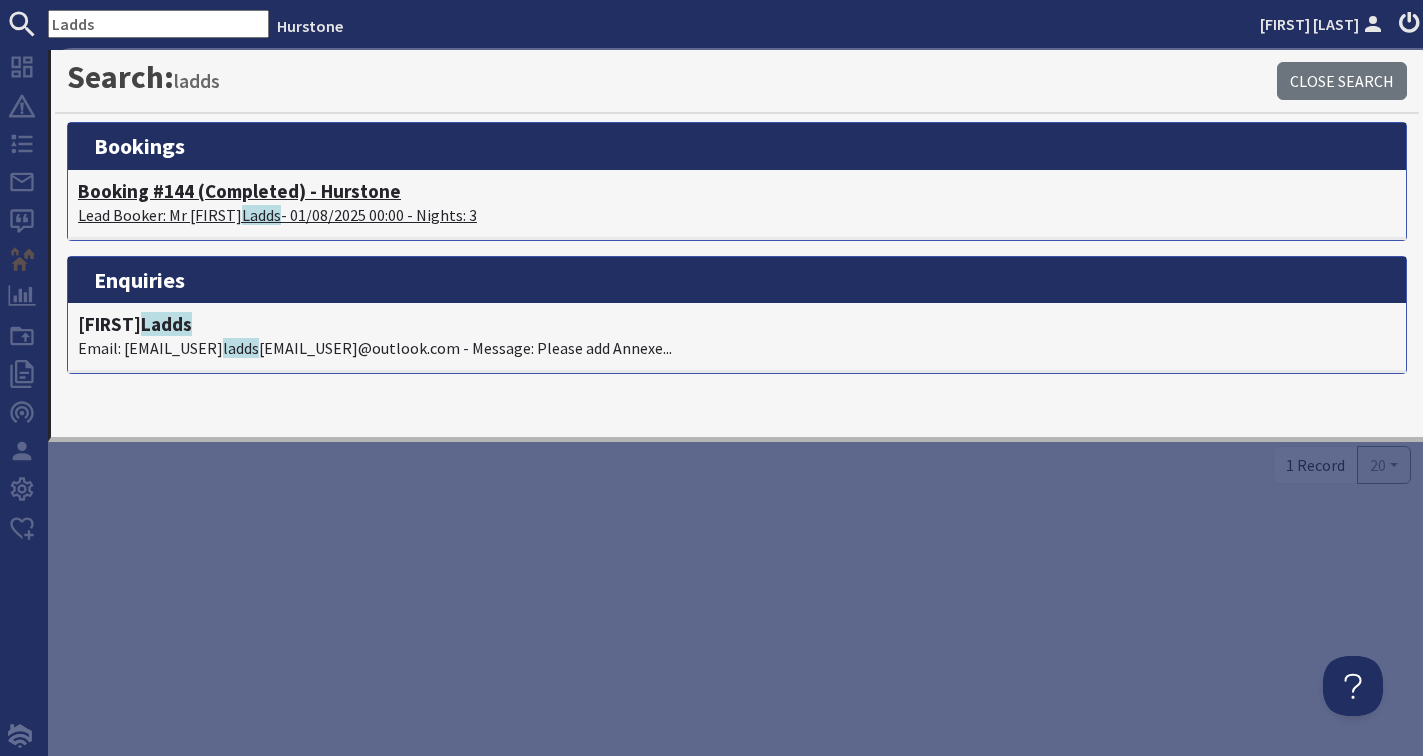 type on "Ladds" 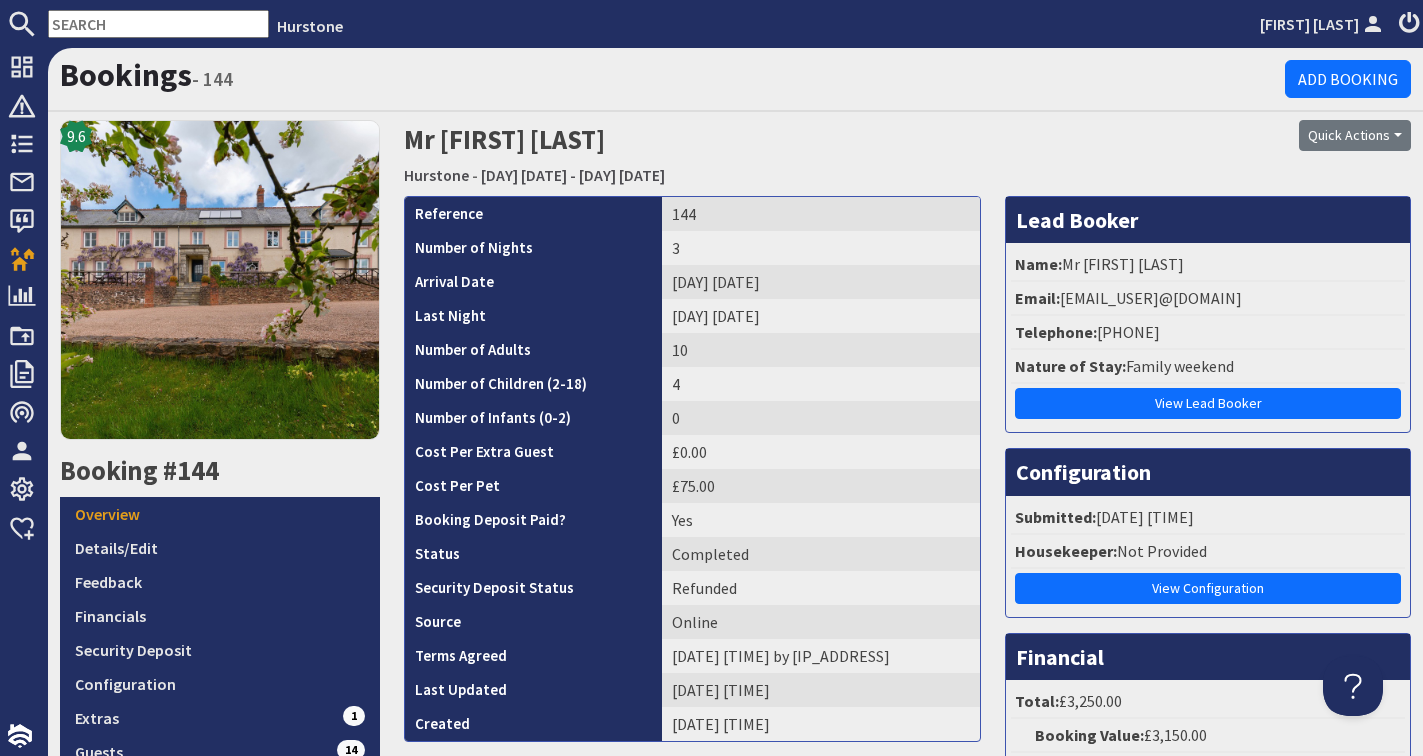 scroll, scrollTop: 0, scrollLeft: 0, axis: both 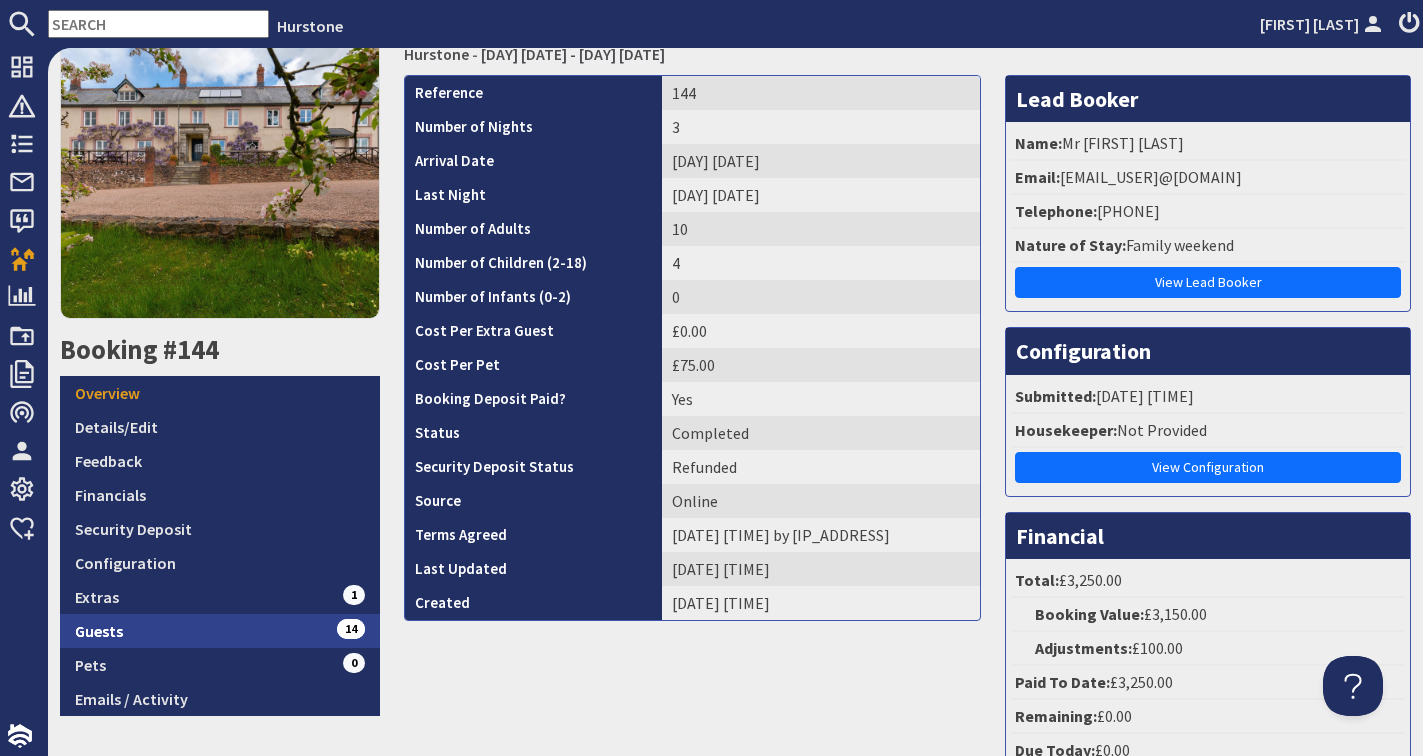 click on "Guests
14" at bounding box center [220, 631] 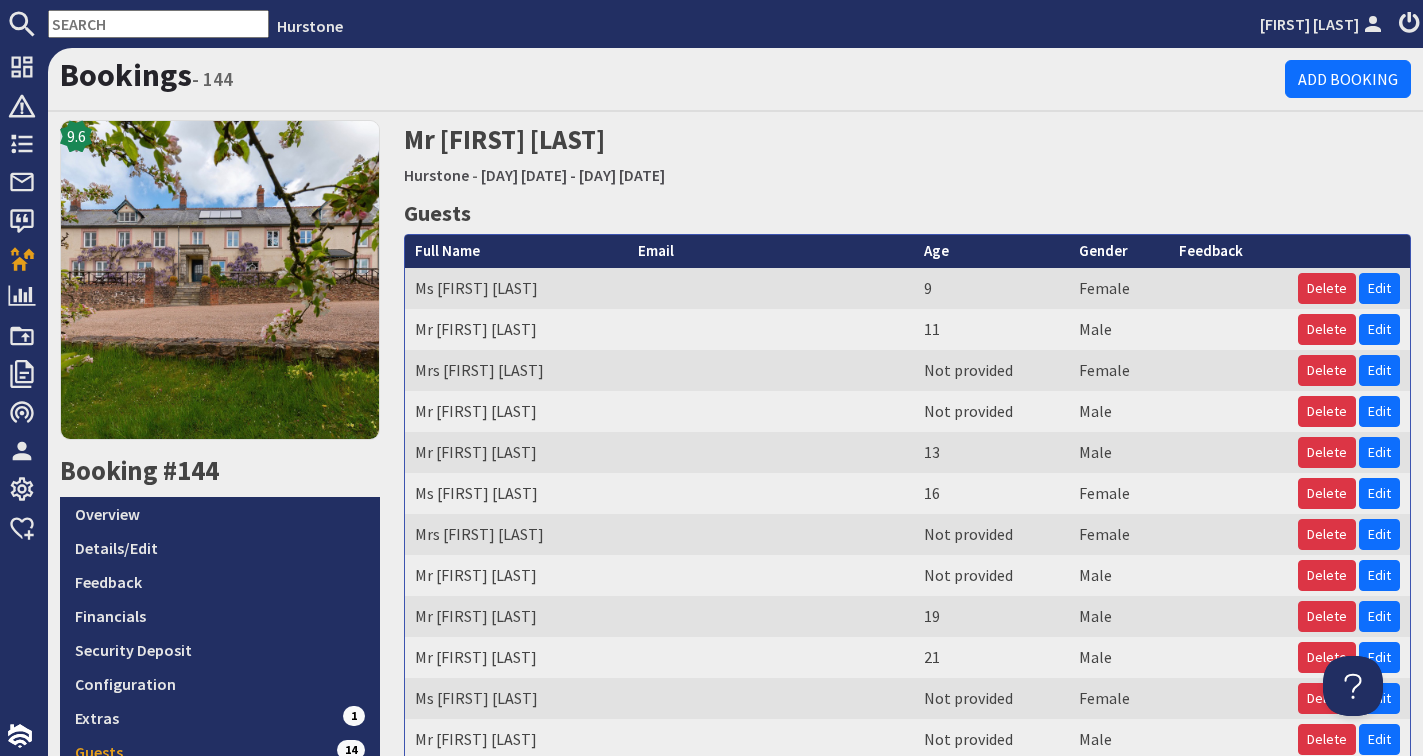 scroll, scrollTop: 0, scrollLeft: 0, axis: both 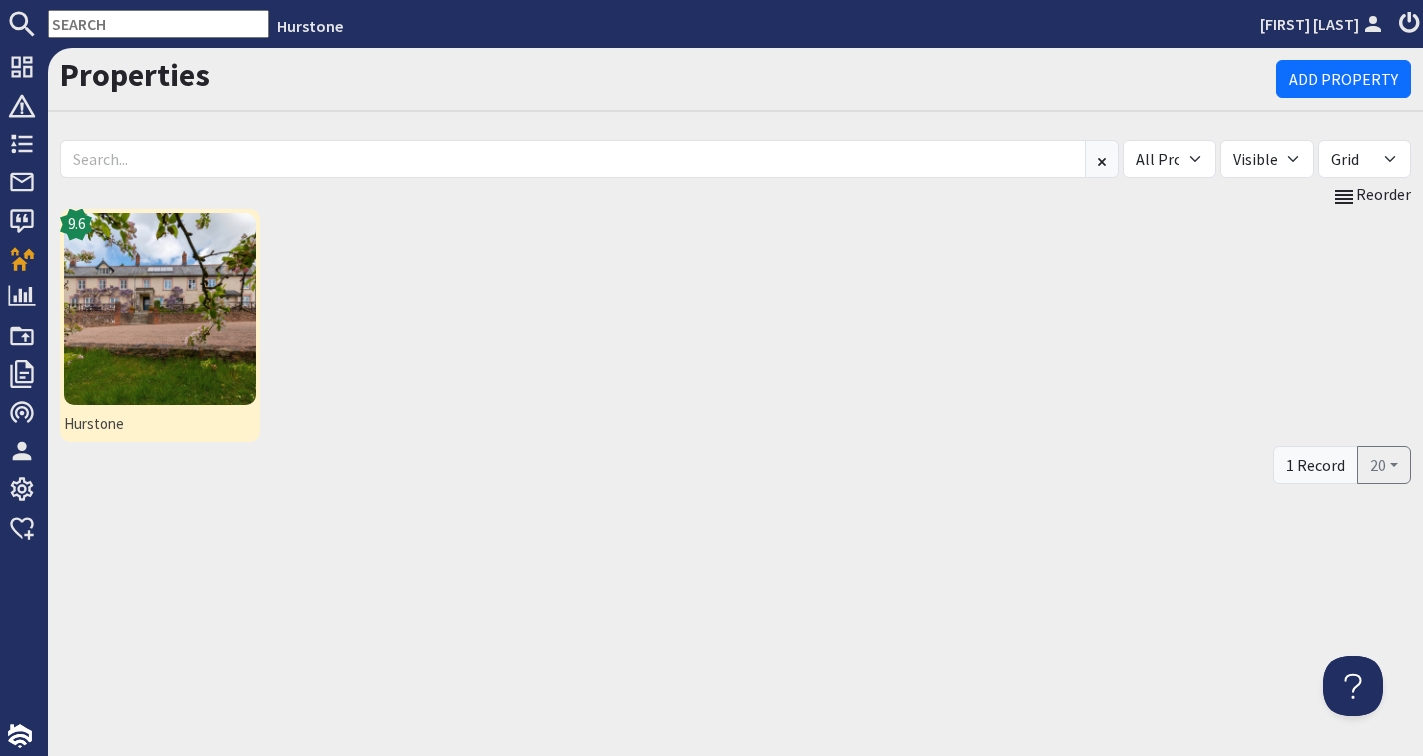 click at bounding box center [160, 309] 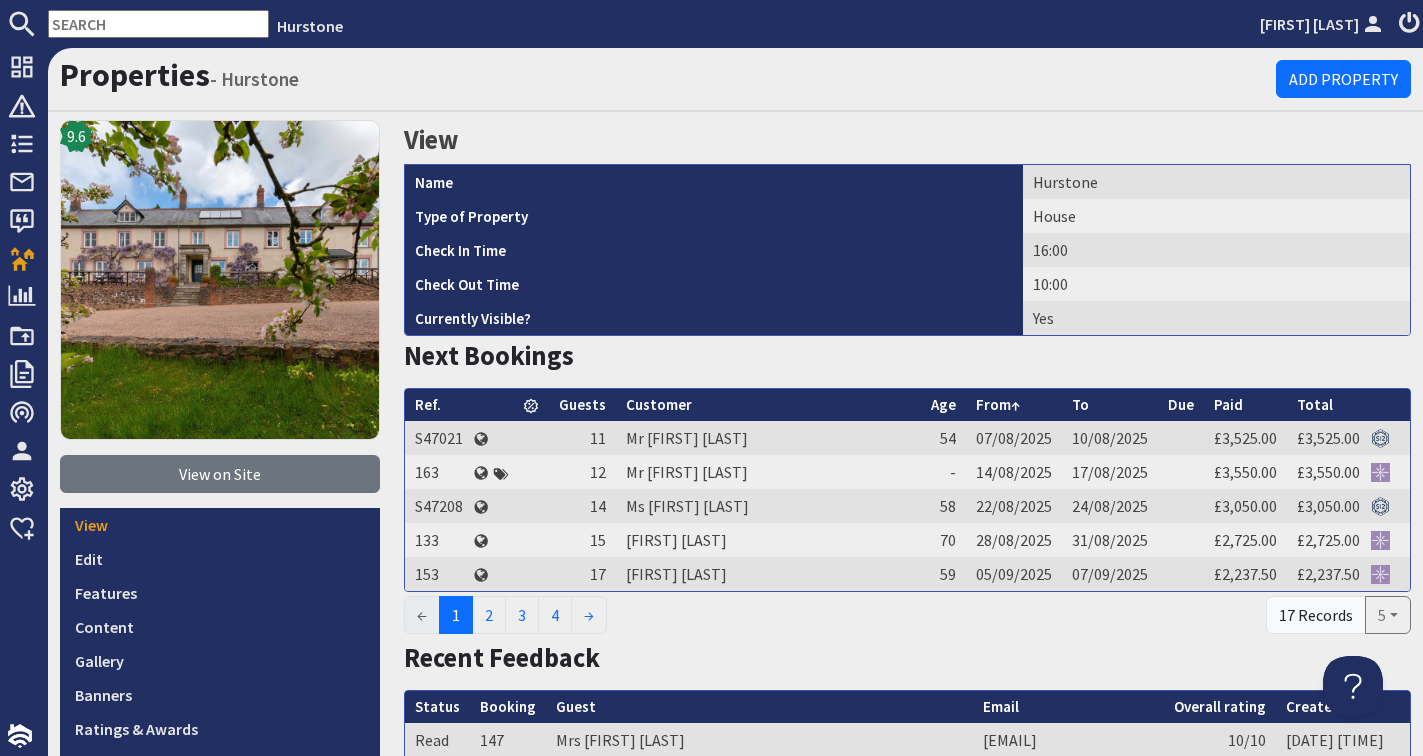scroll, scrollTop: 0, scrollLeft: 0, axis: both 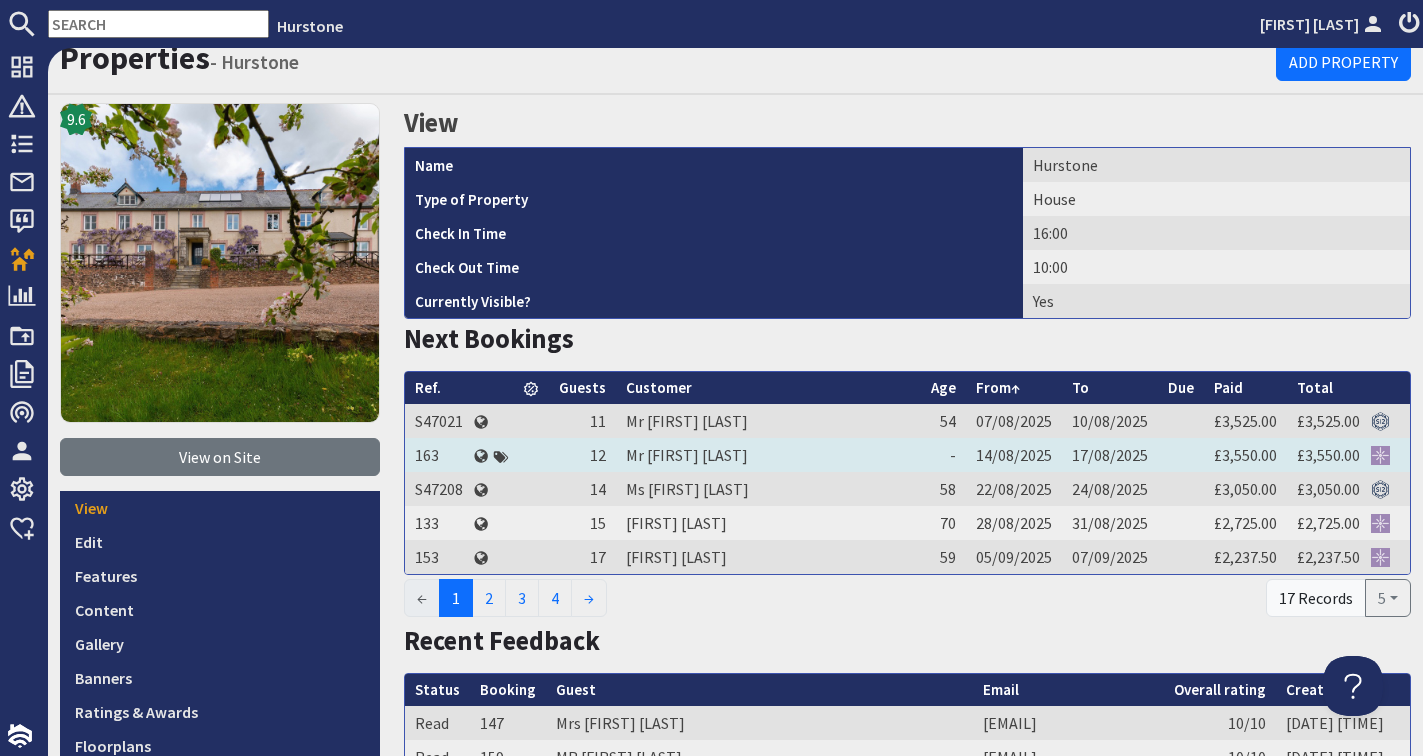 click on "Mr [FIRST] [LAST]" at bounding box center (768, 455) 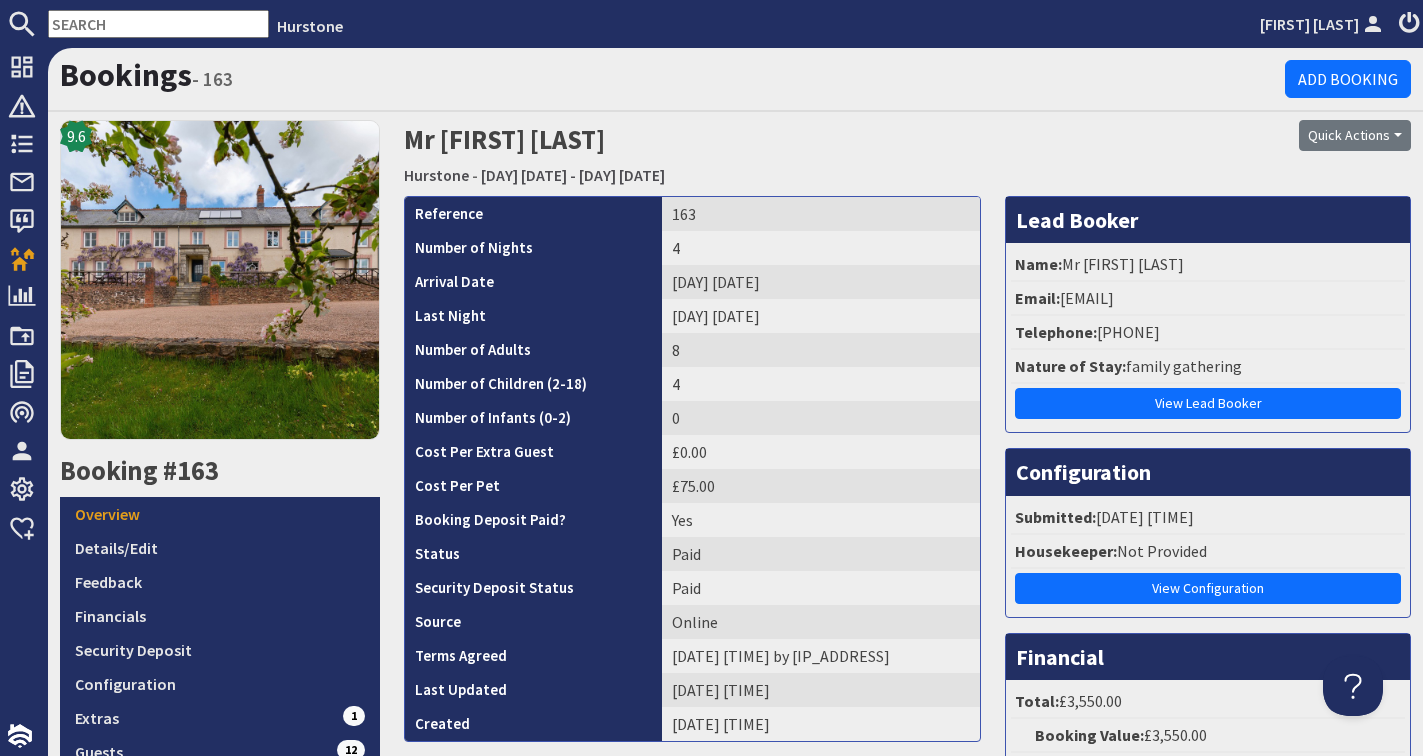 scroll, scrollTop: 0, scrollLeft: 0, axis: both 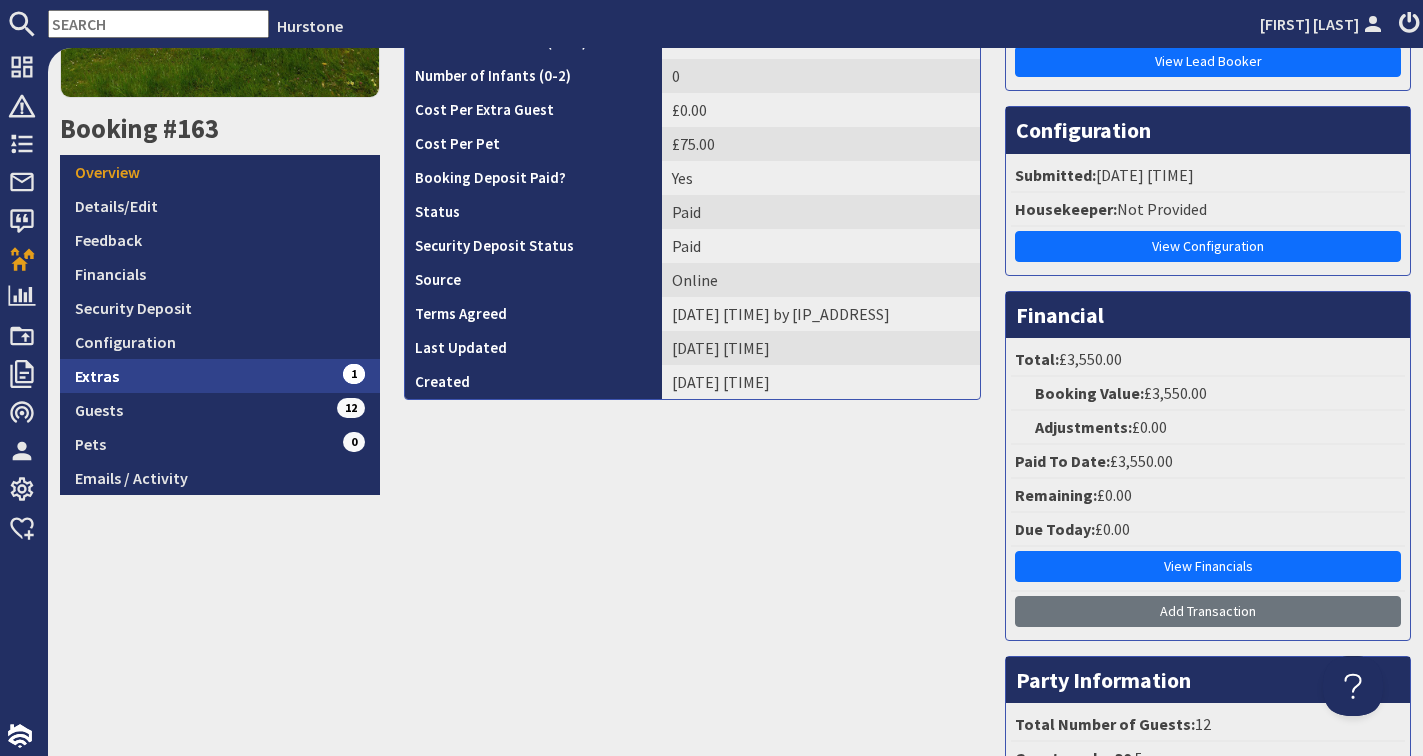 click on "Extras
1" at bounding box center [220, 376] 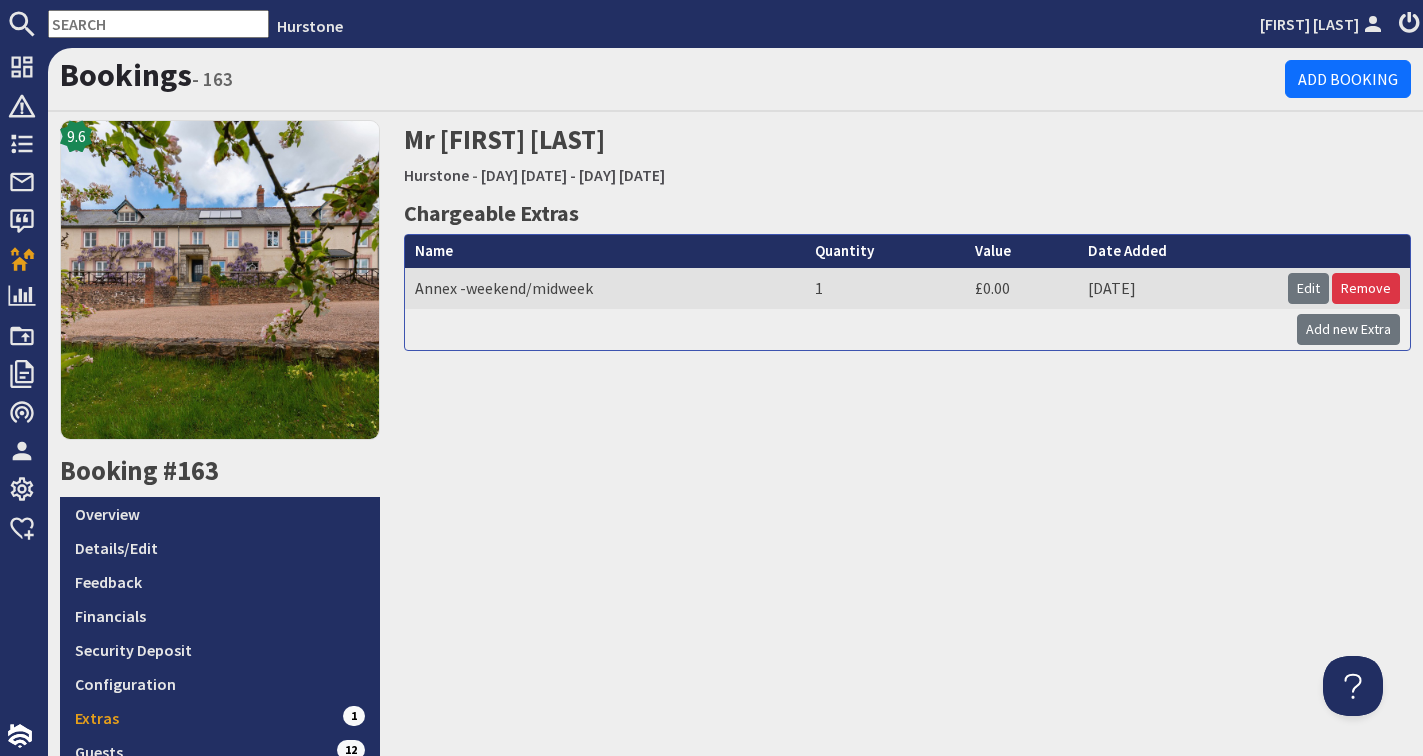 scroll, scrollTop: 0, scrollLeft: 0, axis: both 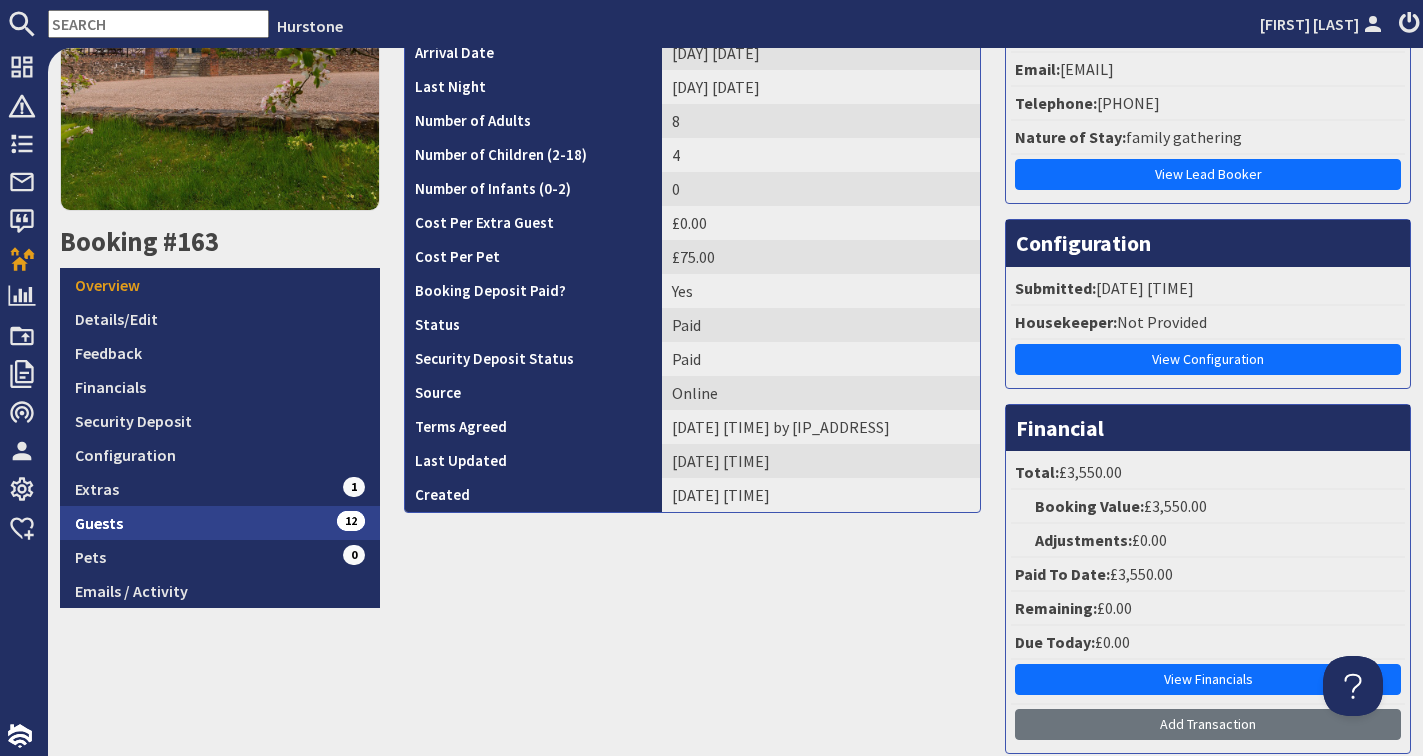 click on "Guests
12" at bounding box center (220, 523) 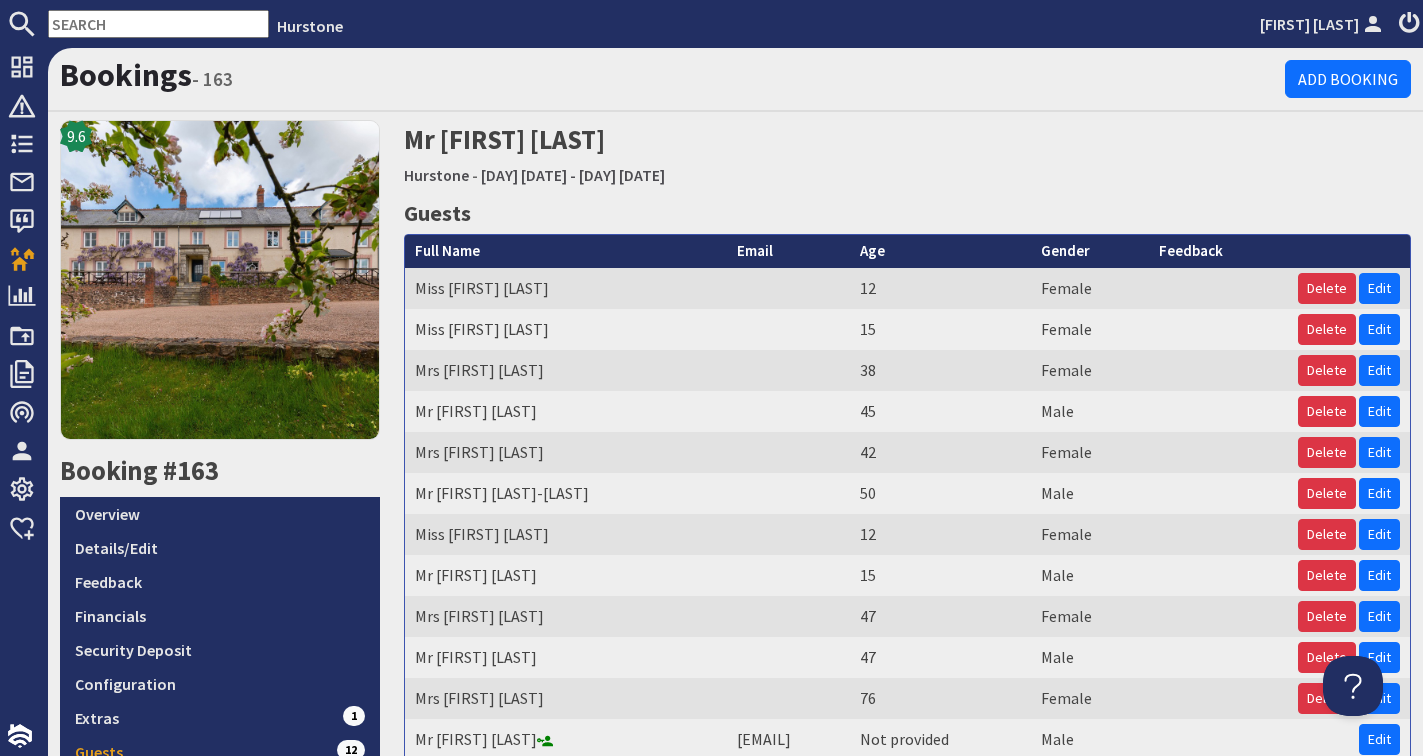 scroll, scrollTop: 0, scrollLeft: 0, axis: both 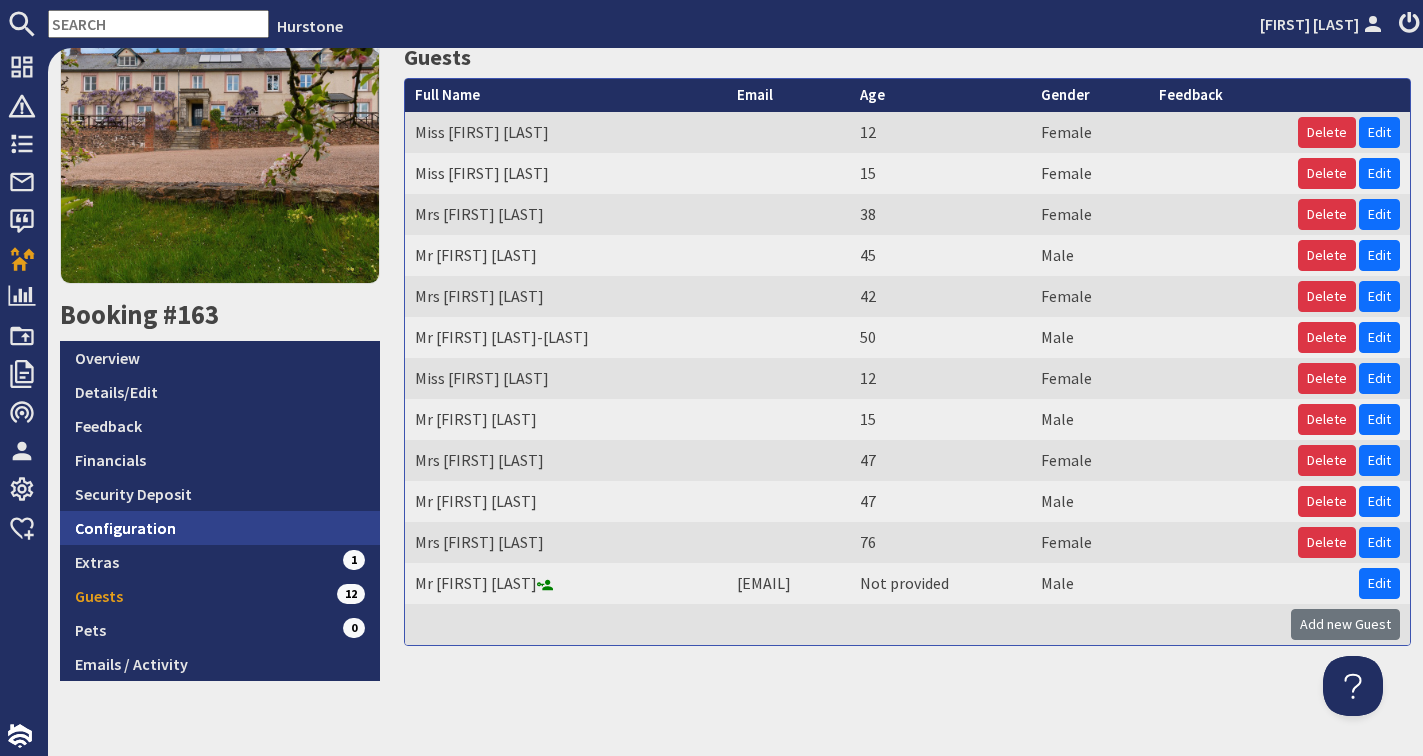 click on "Configuration" at bounding box center [220, 528] 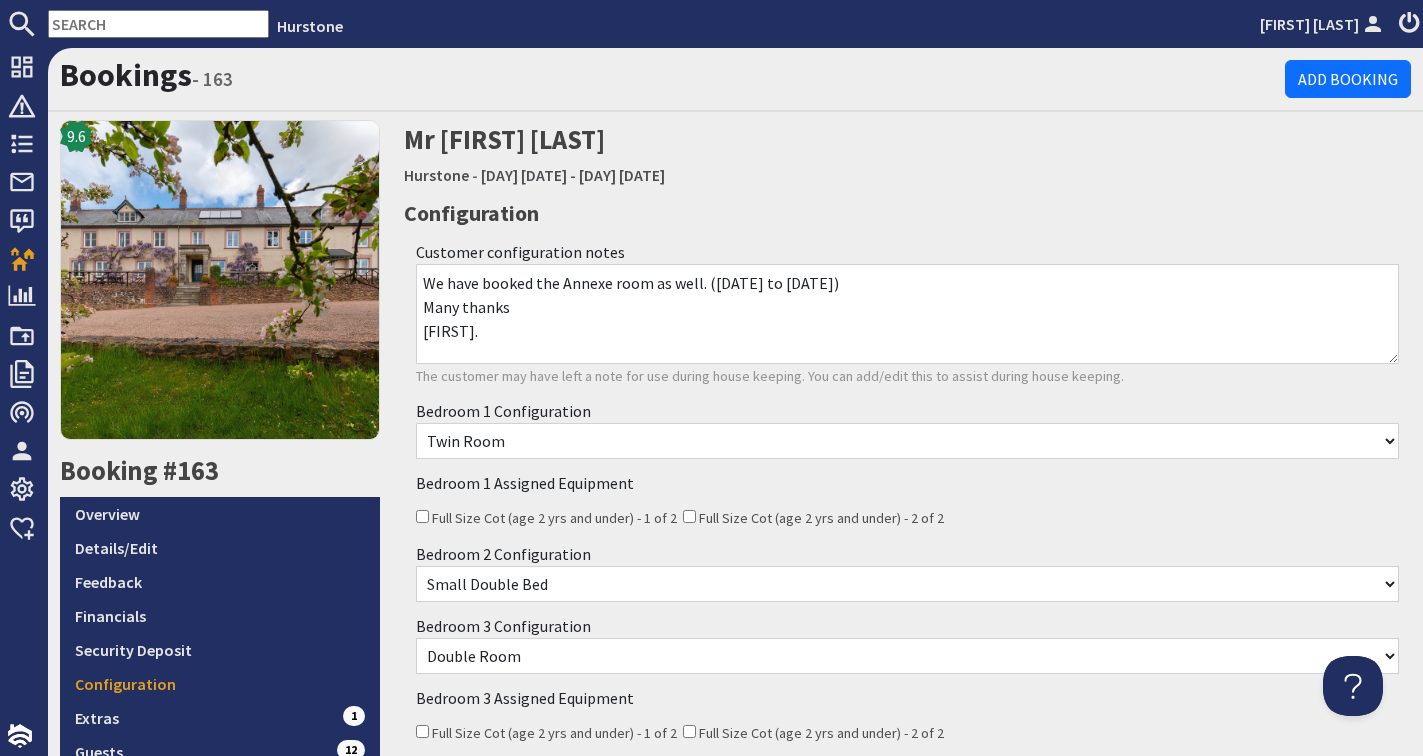 scroll, scrollTop: 0, scrollLeft: 0, axis: both 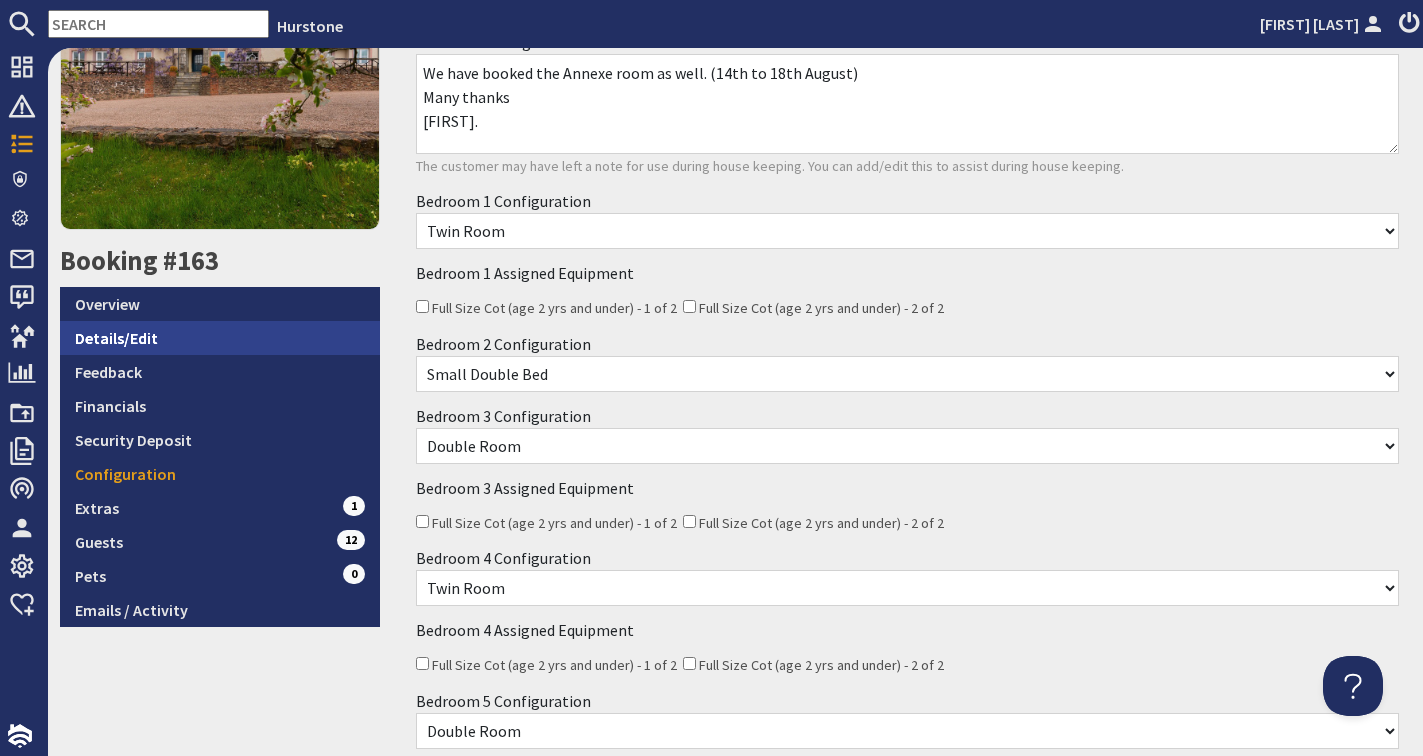 click on "Details/Edit" at bounding box center (220, 338) 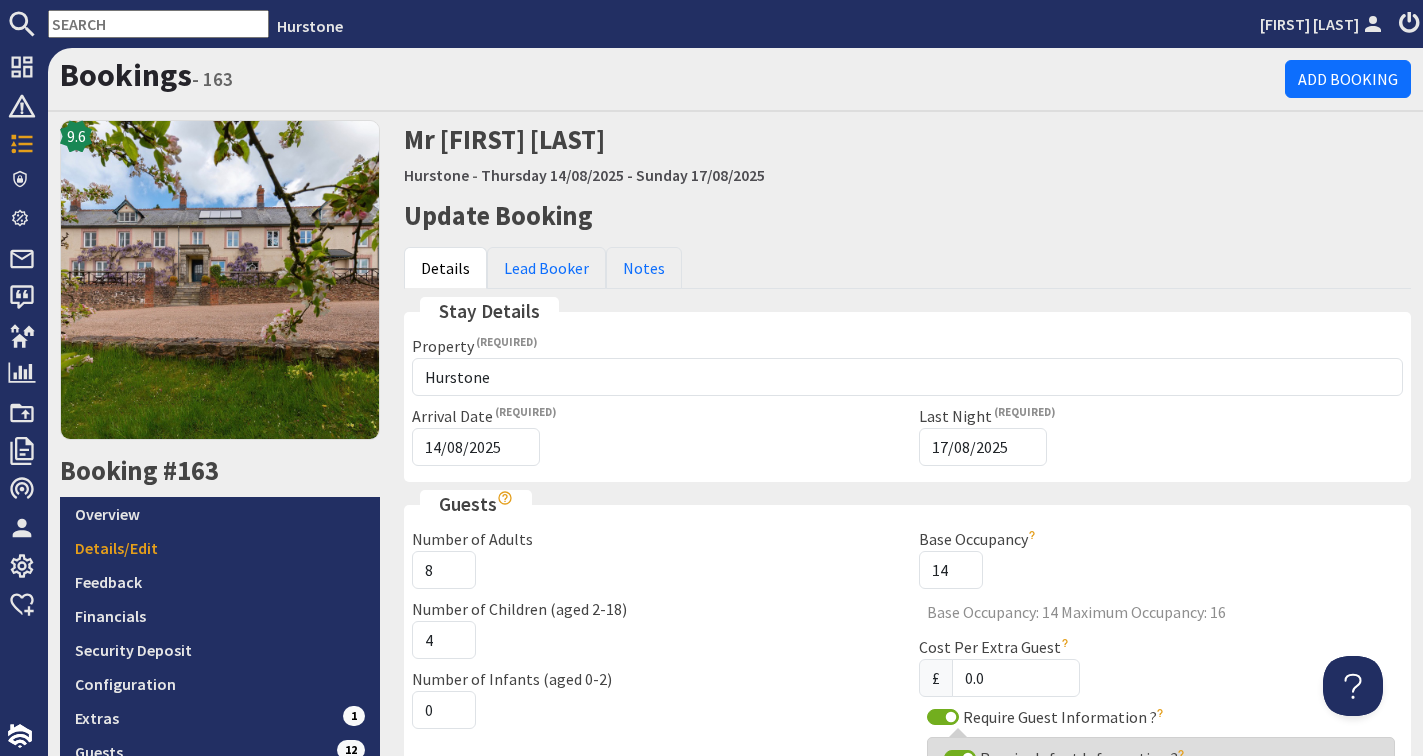 scroll, scrollTop: 0, scrollLeft: 0, axis: both 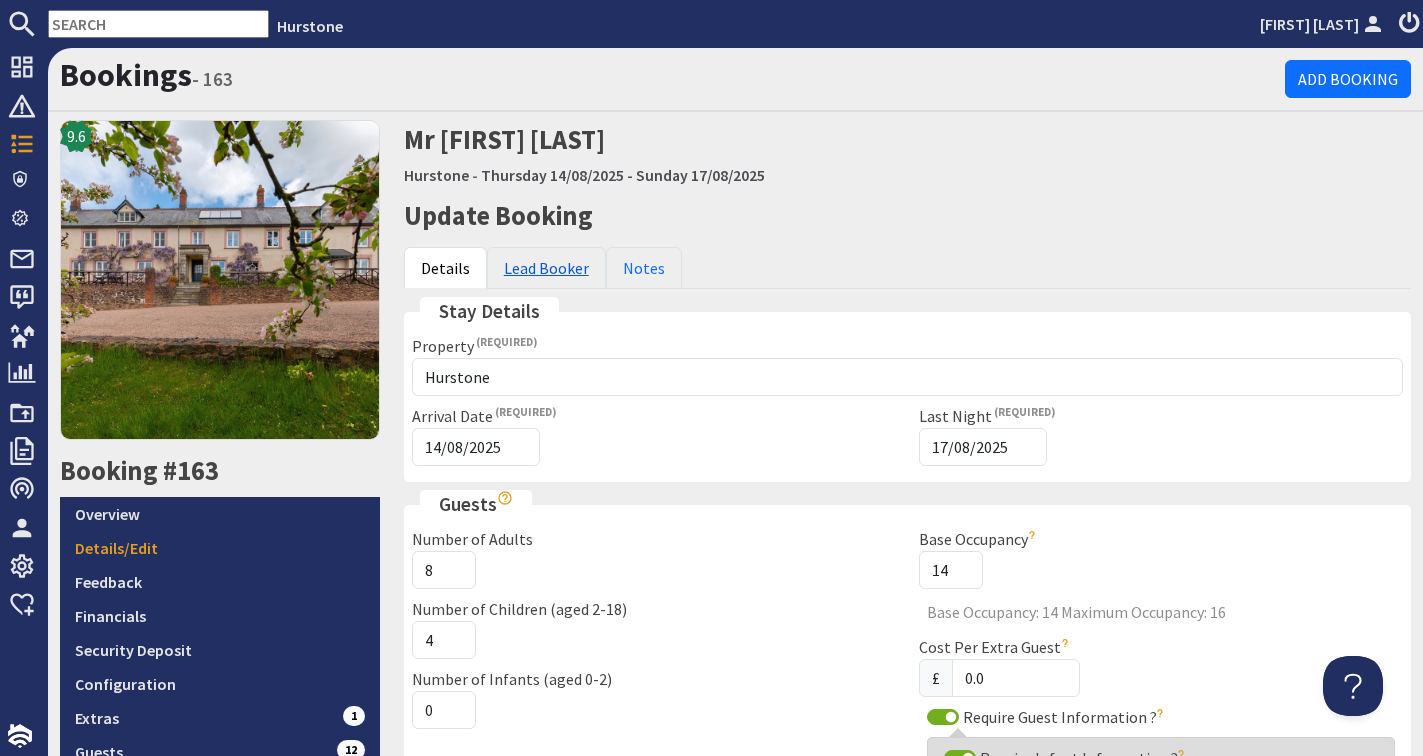 click on "Lead Booker" at bounding box center [546, 268] 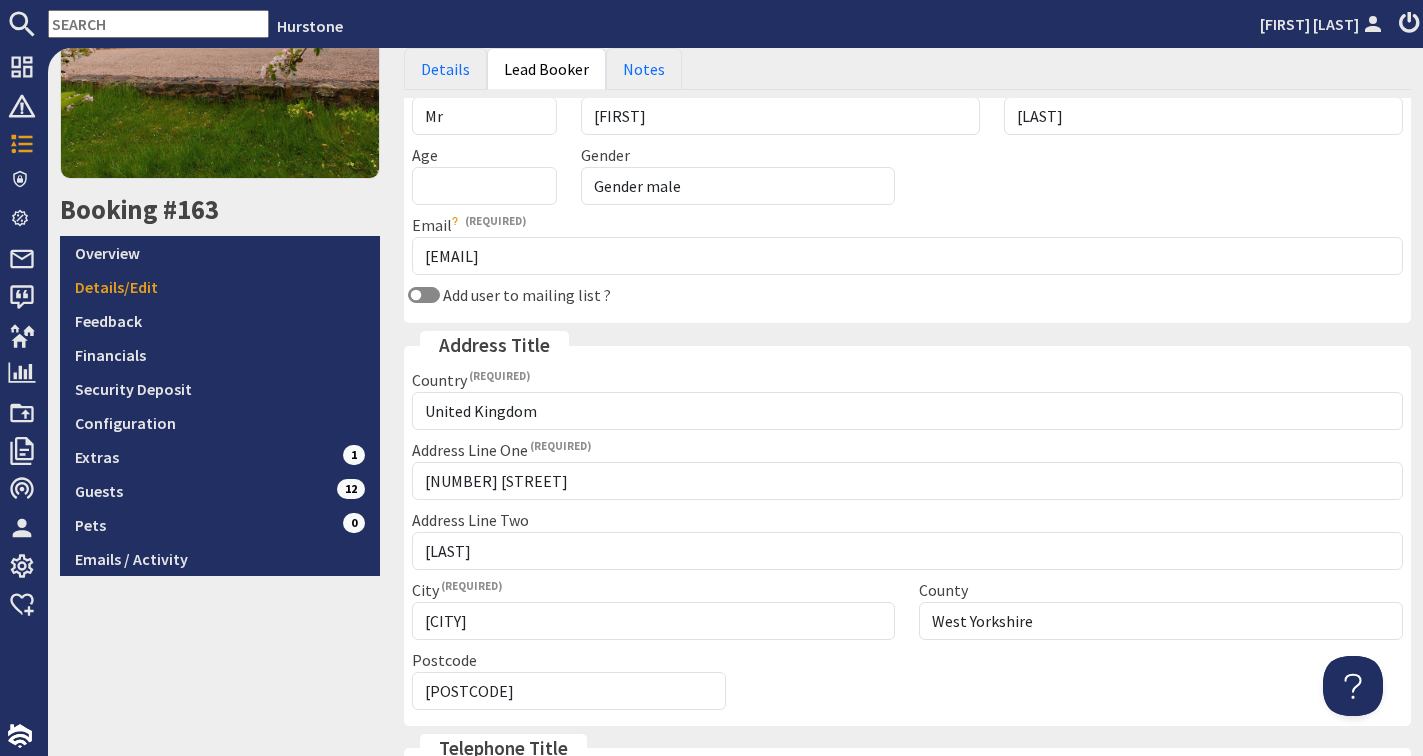 scroll, scrollTop: 258, scrollLeft: 0, axis: vertical 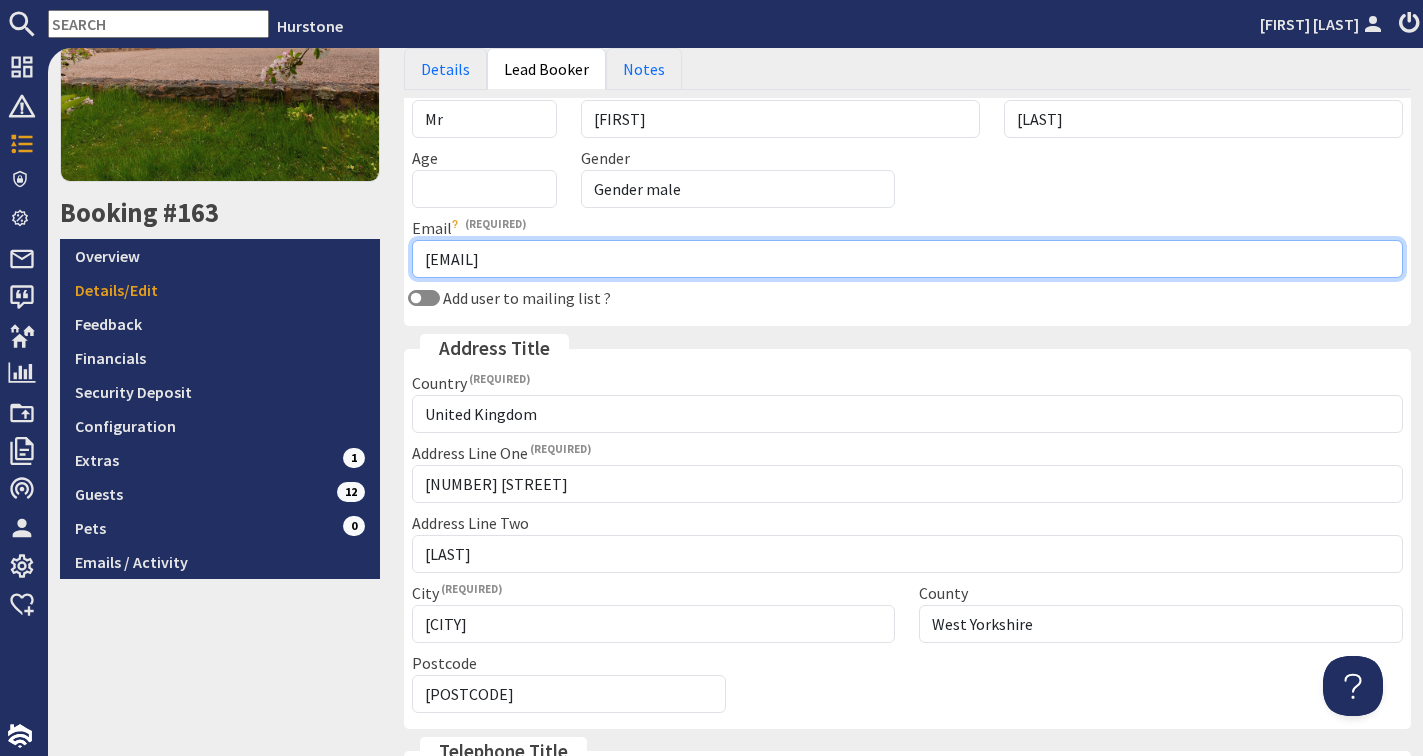 drag, startPoint x: 669, startPoint y: 256, endPoint x: 416, endPoint y: 264, distance: 253.12645 